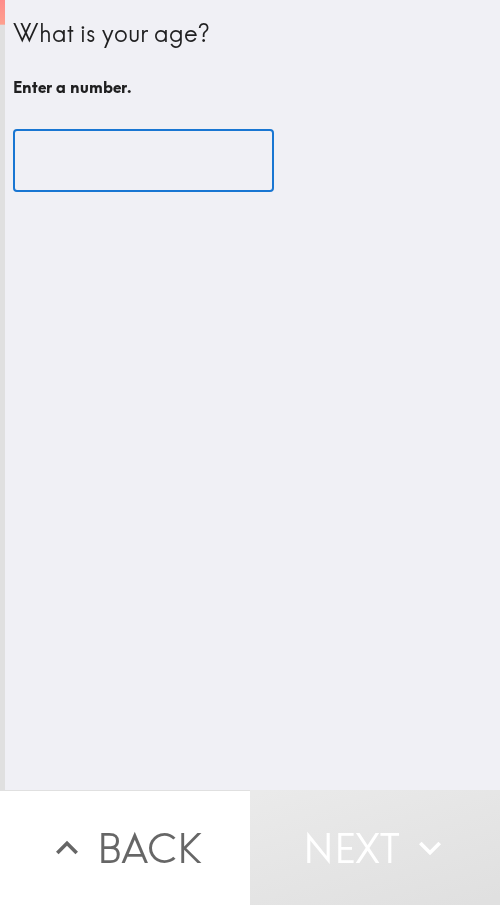 scroll, scrollTop: 0, scrollLeft: 0, axis: both 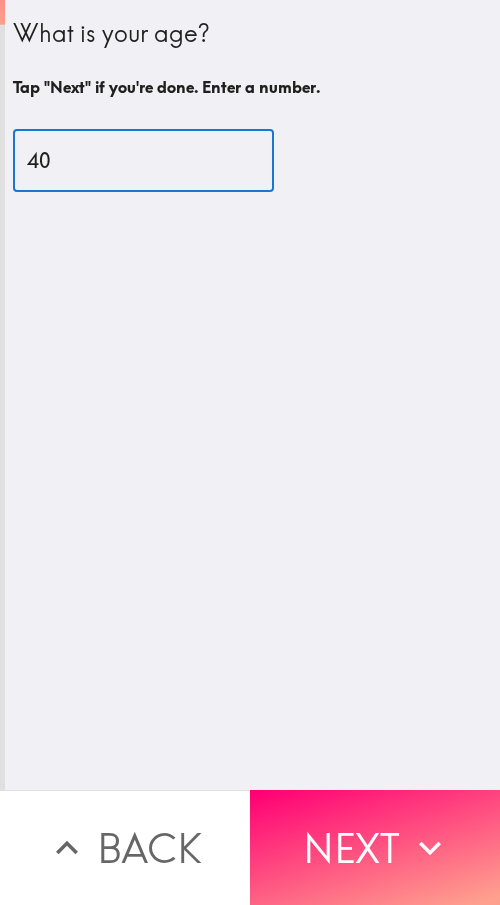 type on "40" 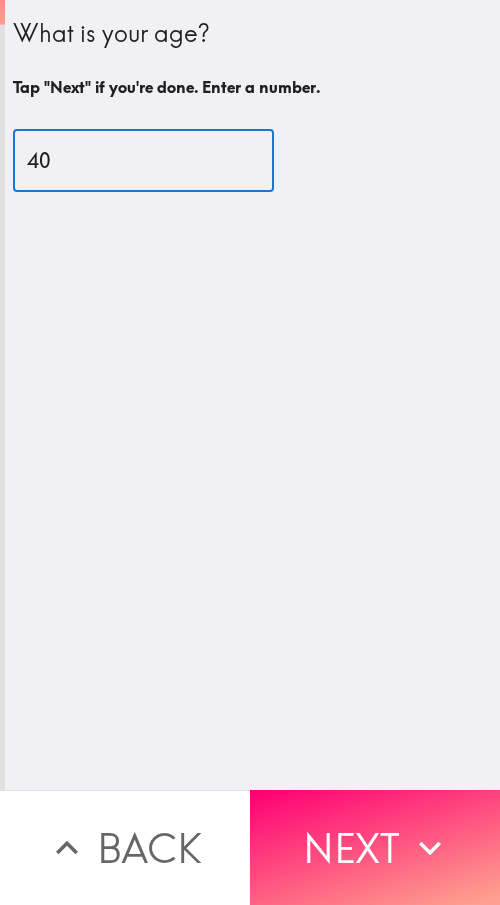 click on "Next" at bounding box center [375, 847] 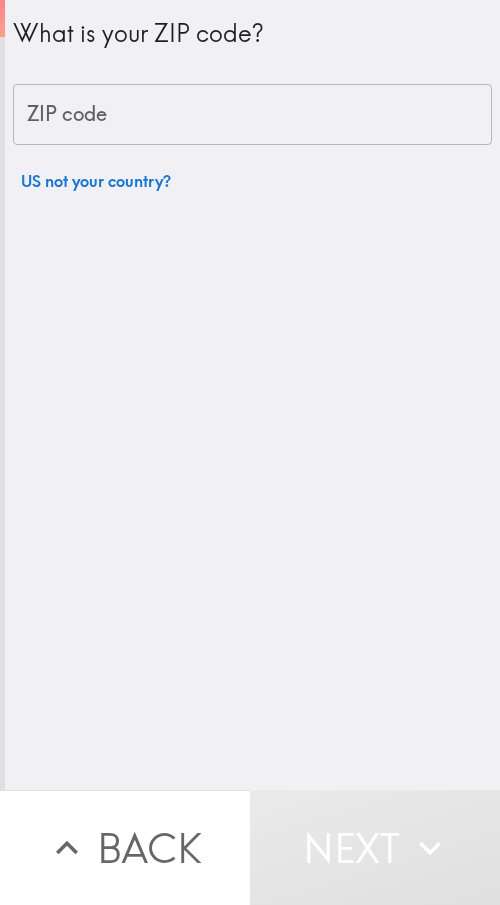 click on "ZIP code" at bounding box center [252, 115] 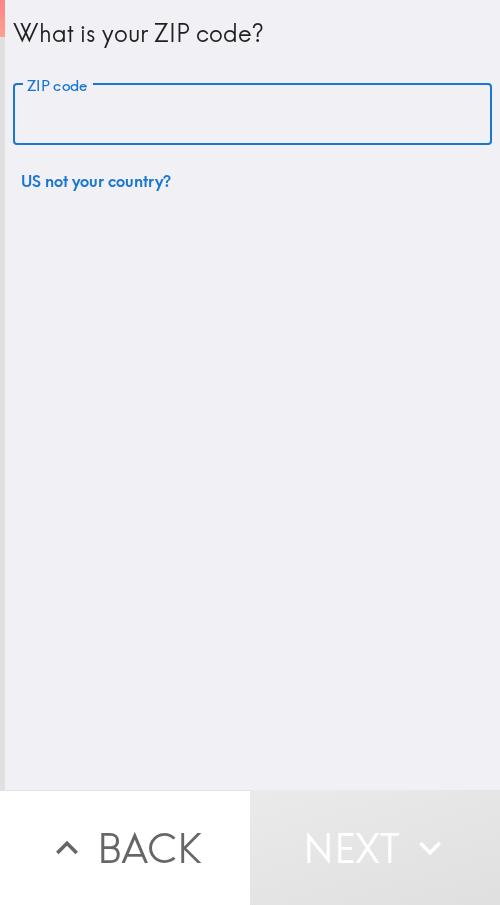 paste on "97501" 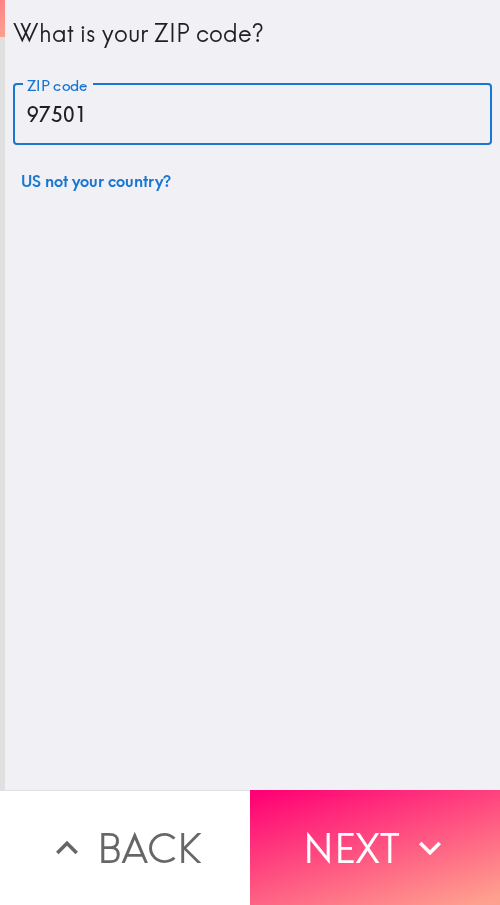 type on "97501" 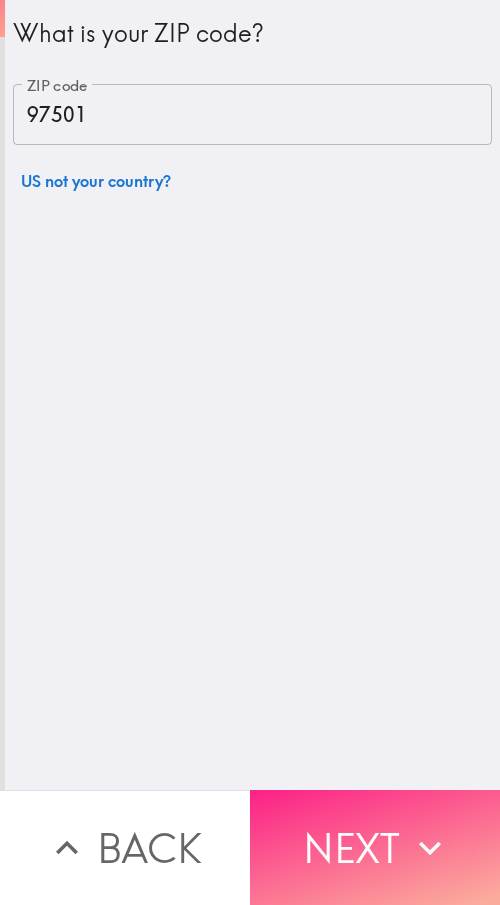 click on "Next" at bounding box center (375, 847) 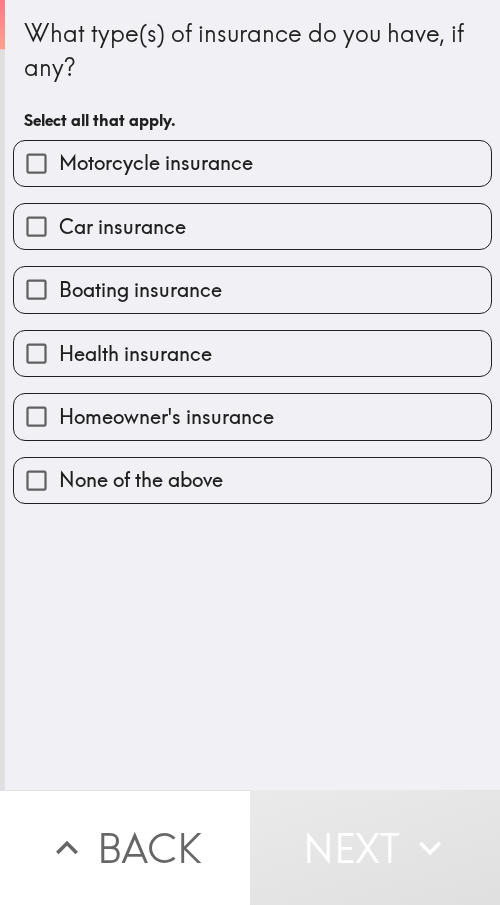 drag, startPoint x: 103, startPoint y: 180, endPoint x: 101, endPoint y: 194, distance: 14.142136 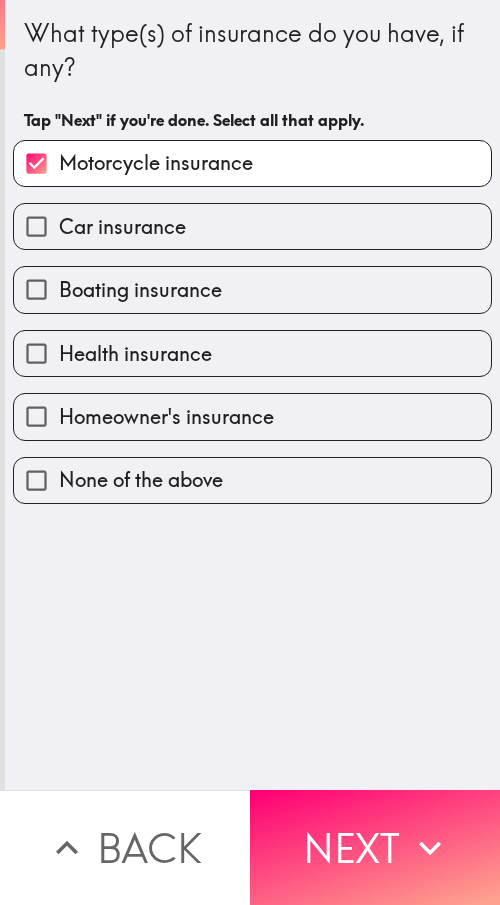 click on "Car insurance" at bounding box center [122, 227] 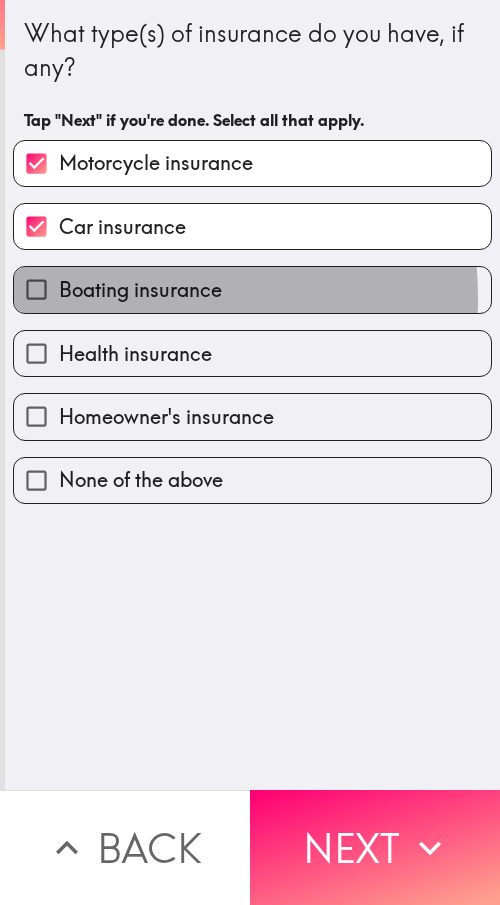 drag, startPoint x: 104, startPoint y: 298, endPoint x: 100, endPoint y: 342, distance: 44.181442 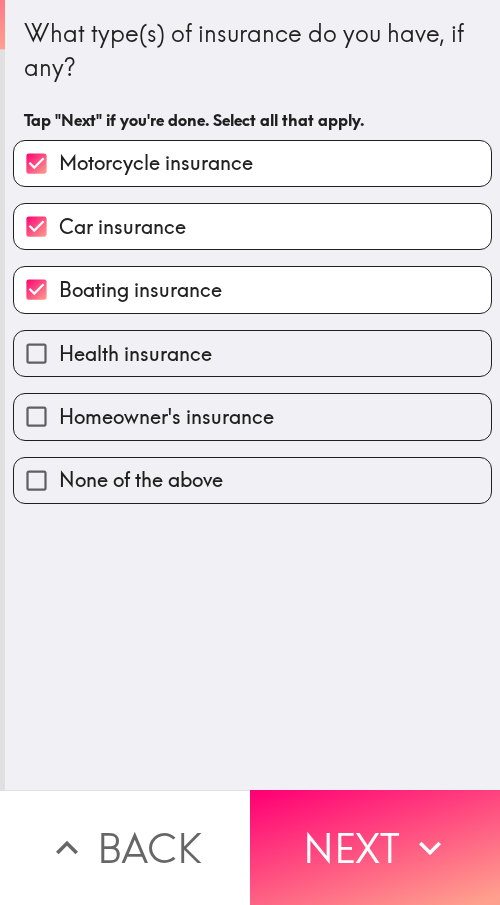 click on "Health insurance" at bounding box center [135, 354] 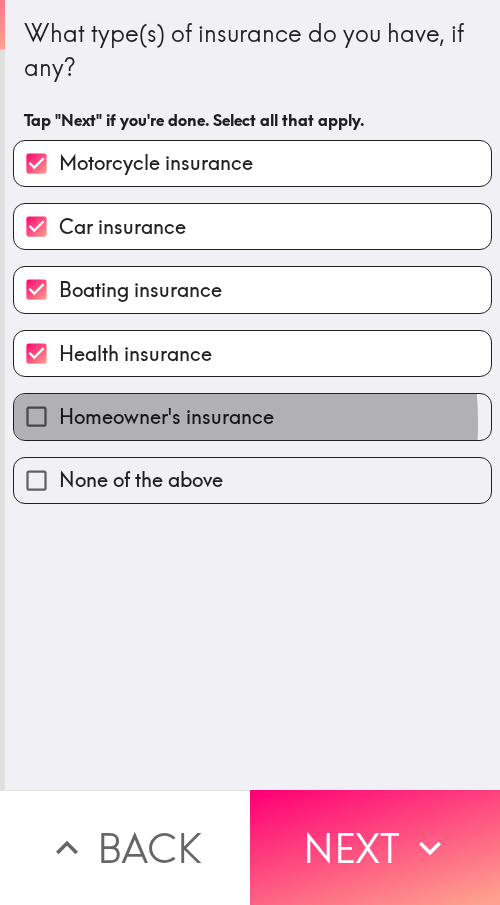 click on "Homeowner's insurance" at bounding box center [166, 417] 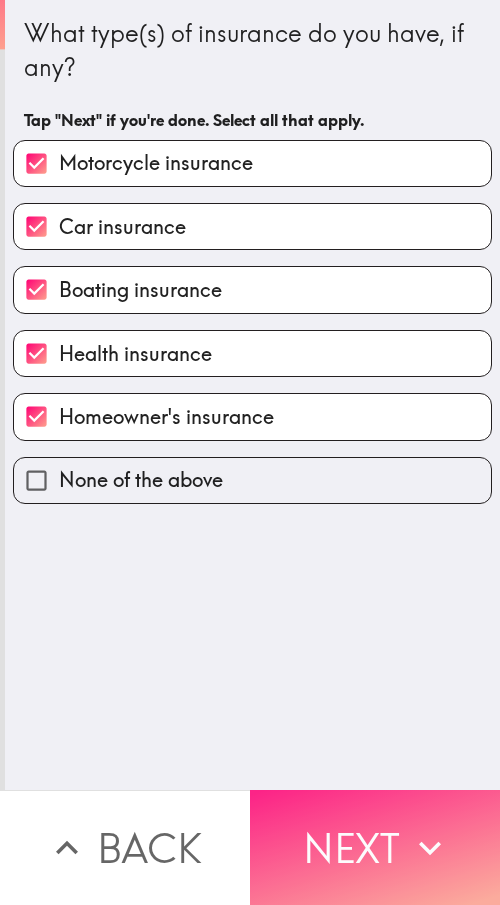 click on "Next" at bounding box center (375, 847) 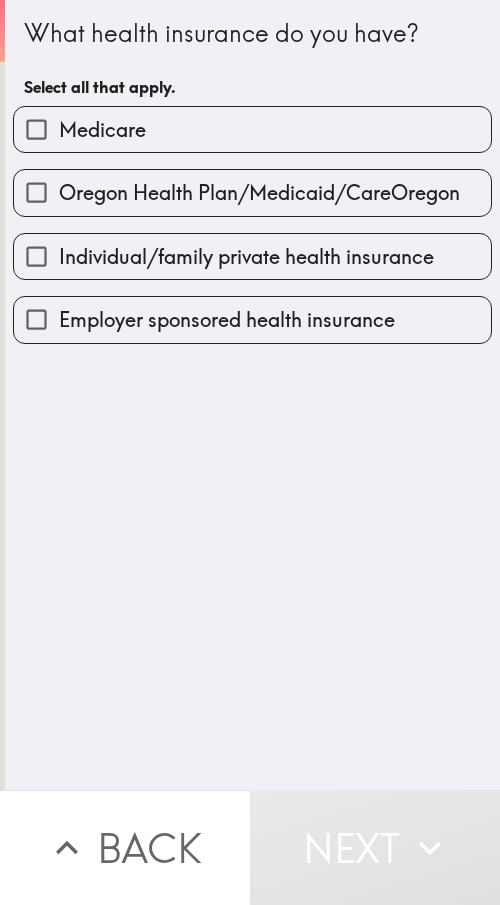 click on "Employer sponsored health insurance" at bounding box center (227, 320) 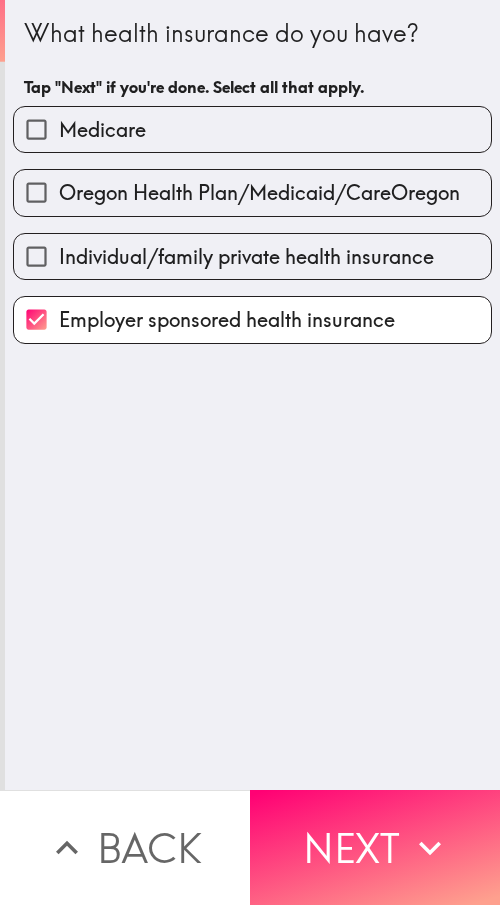 click on "Medicare" at bounding box center [252, 129] 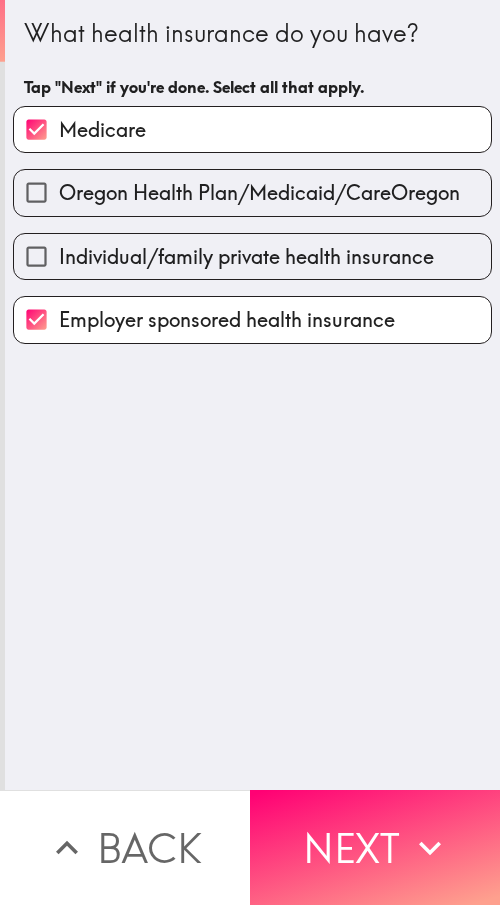 click on "Oregon Health Plan/Medicaid/CareOregon" at bounding box center (259, 193) 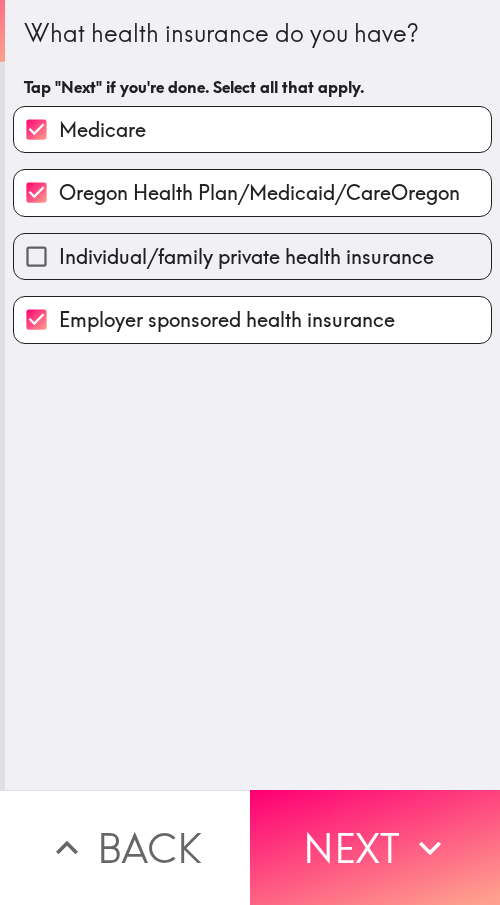 click on "Individual/family private health insurance" at bounding box center (246, 257) 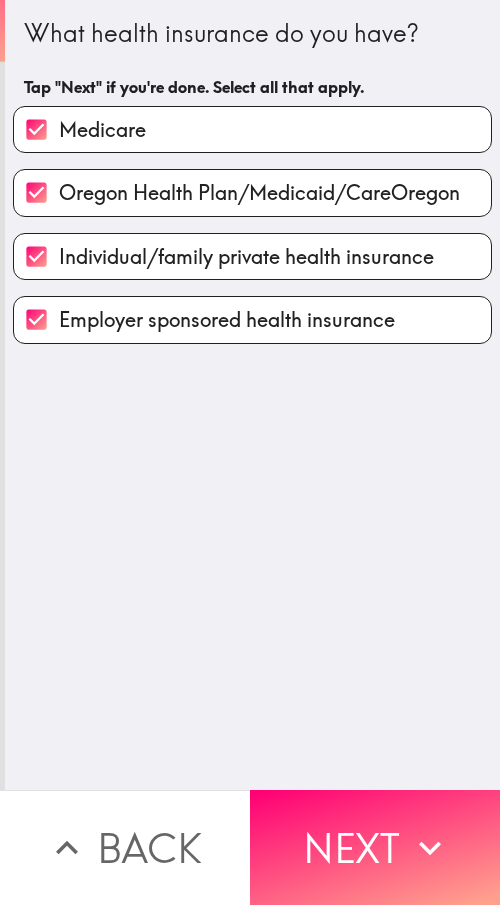 click on "Next" at bounding box center [375, 847] 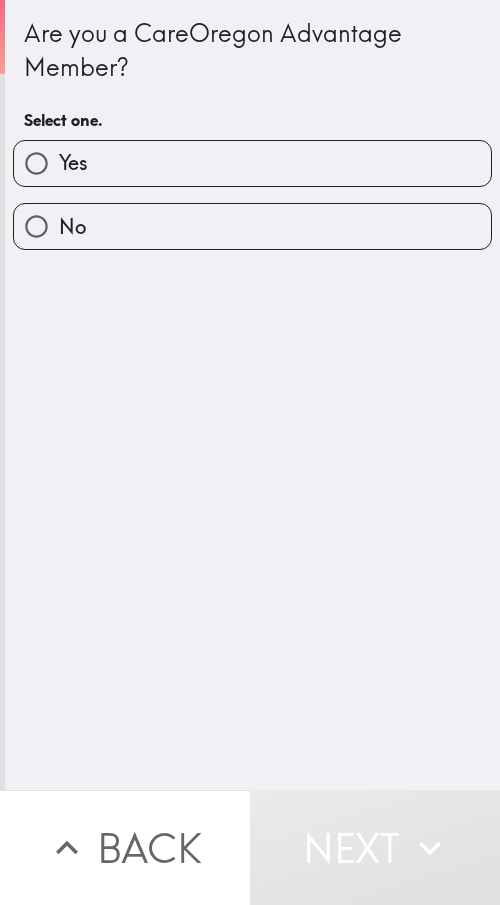 click on "Yes" at bounding box center (252, 163) 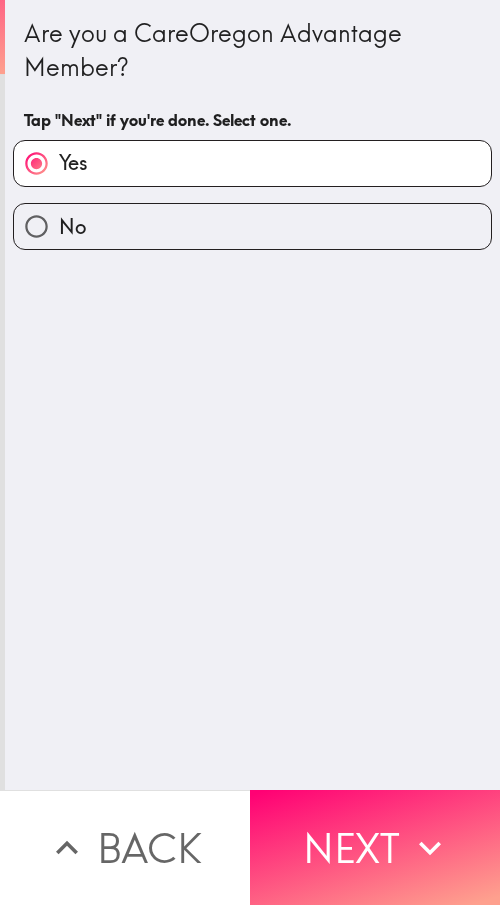 drag, startPoint x: 370, startPoint y: 830, endPoint x: 288, endPoint y: 825, distance: 82.1523 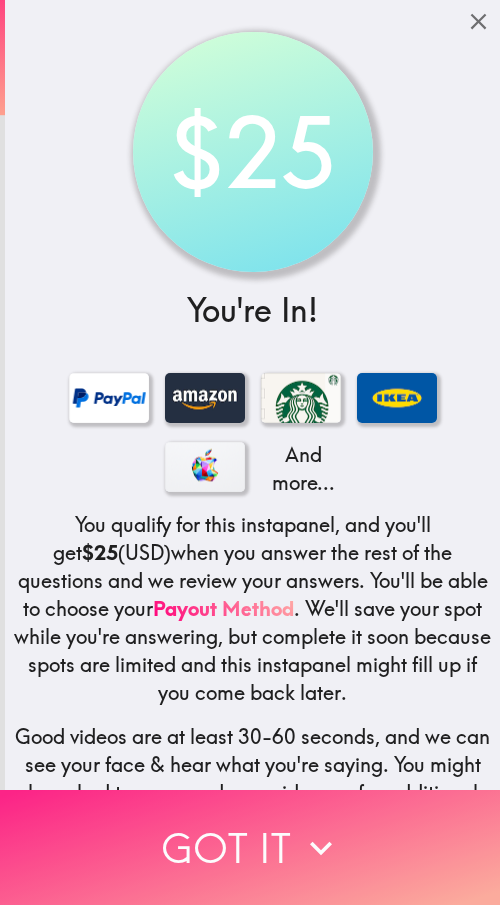 click on "Got it" at bounding box center (250, 847) 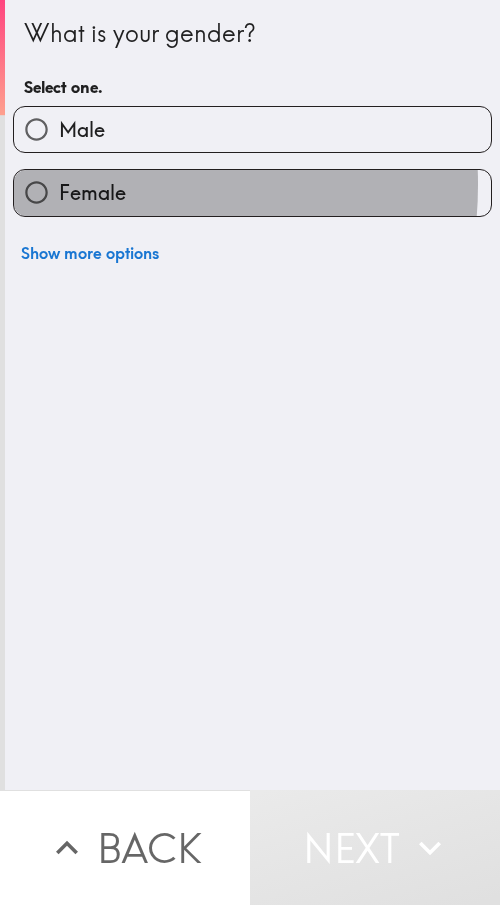click on "Female" at bounding box center [92, 193] 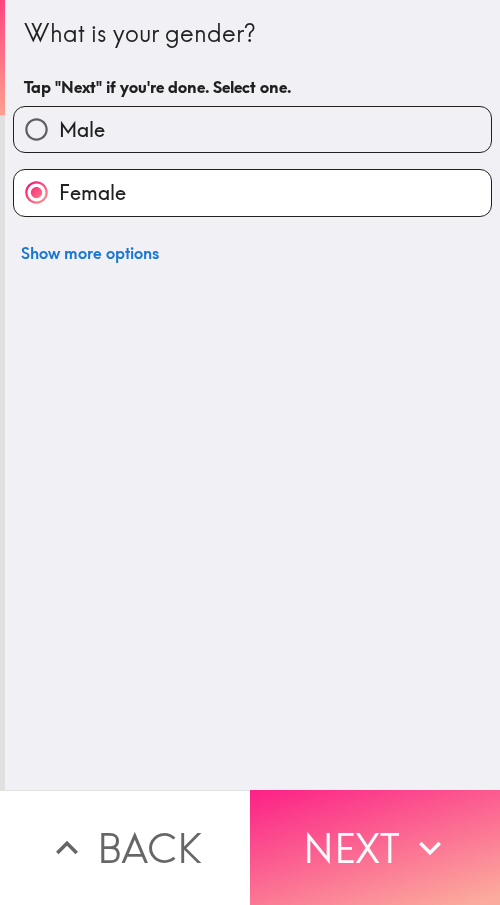 click 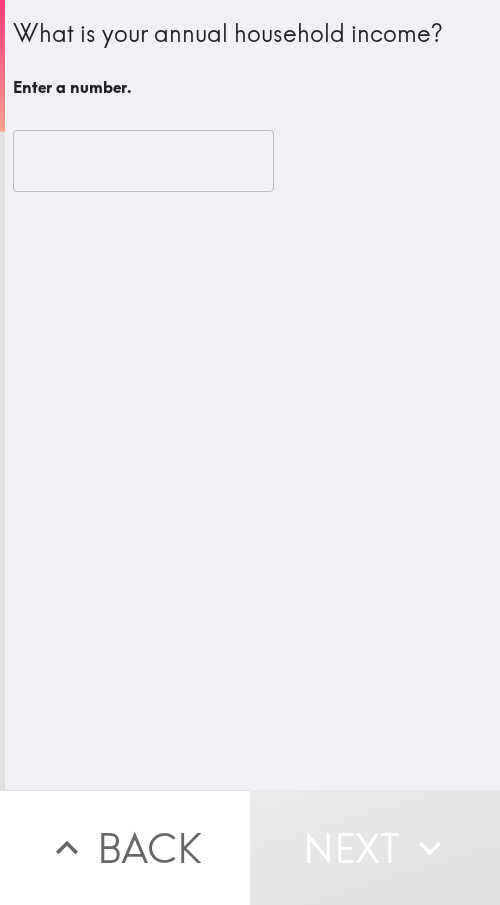 type 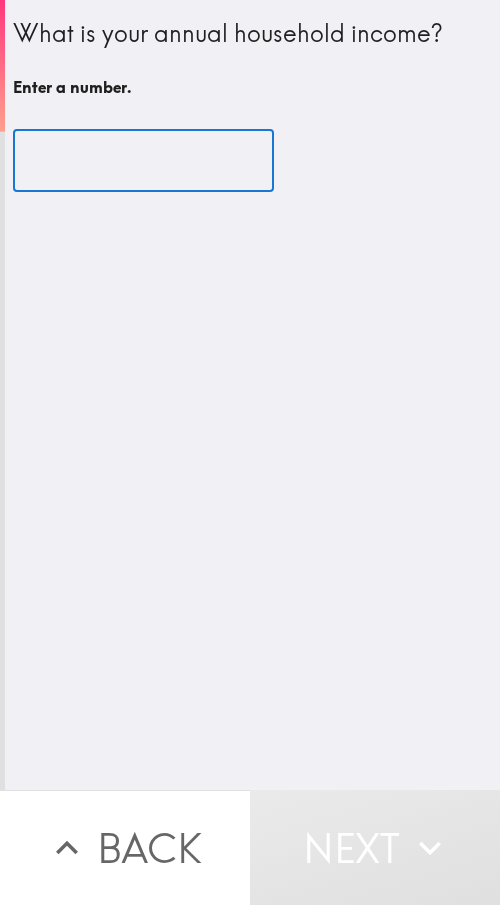 click at bounding box center (143, 161) 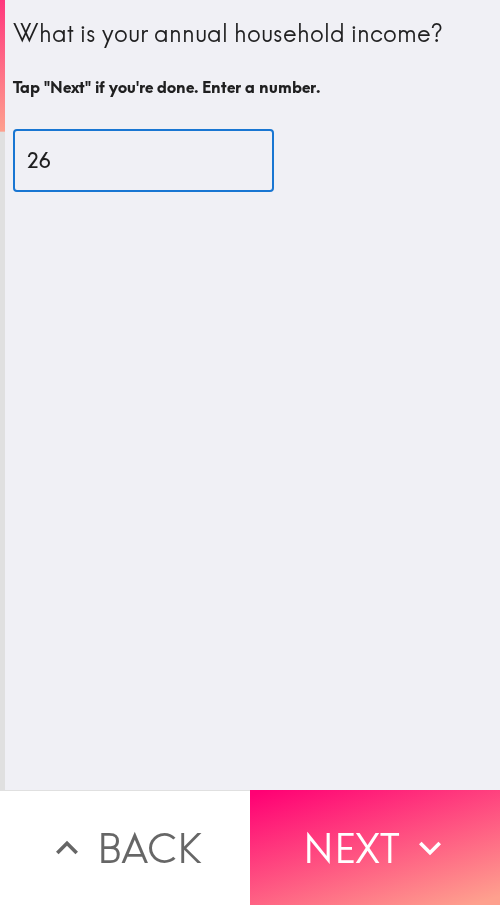 type on "26" 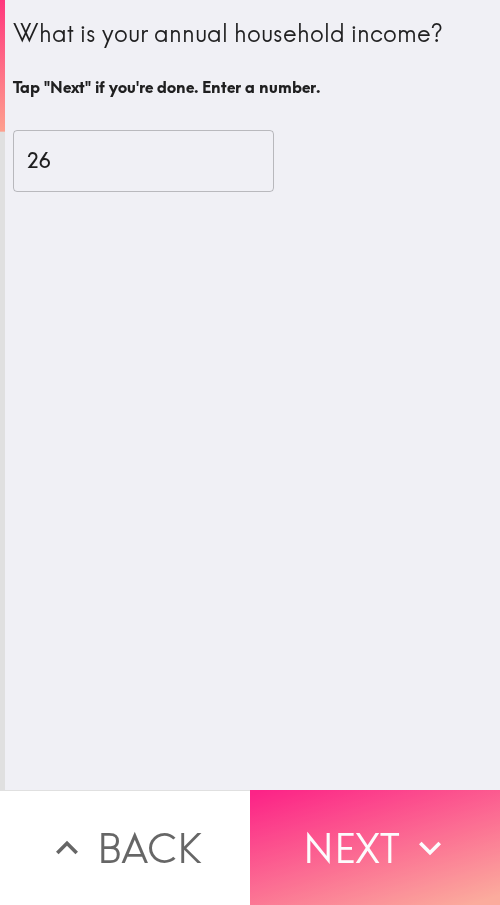 click on "Next" at bounding box center [375, 847] 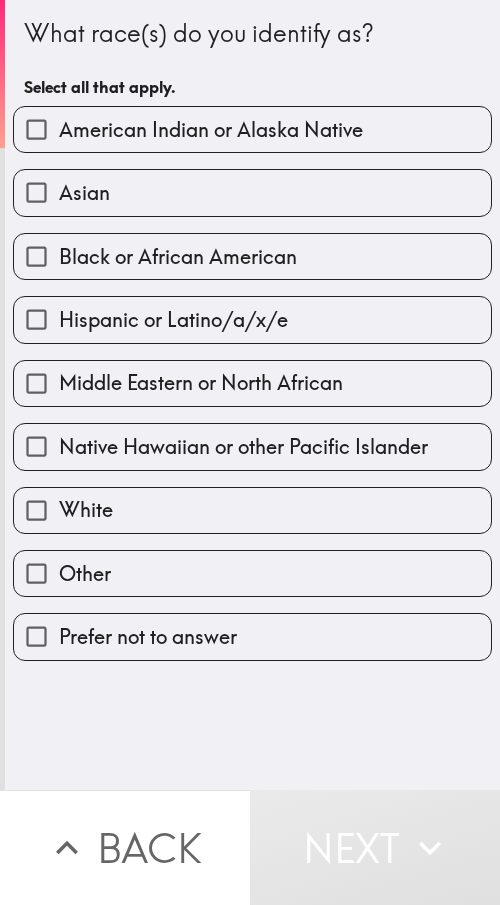 click on "Black or African American" at bounding box center (178, 257) 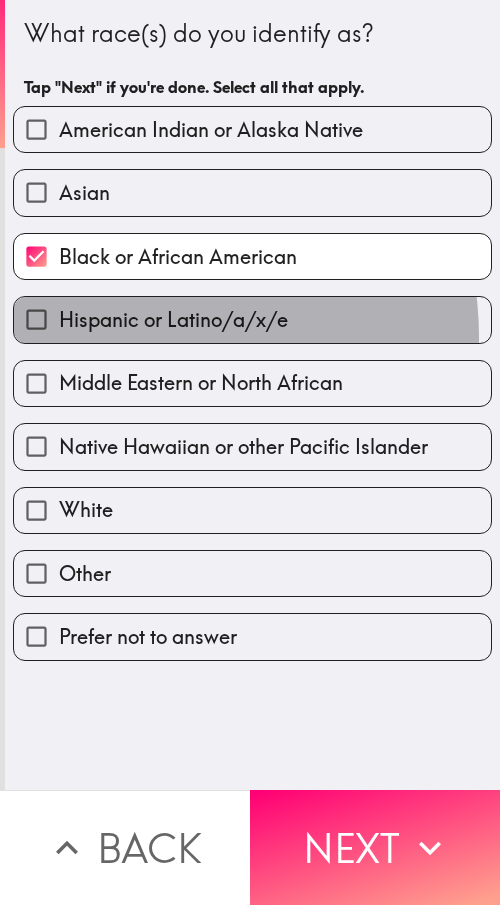 click on "Hispanic or Latino/a/x/e" at bounding box center [252, 319] 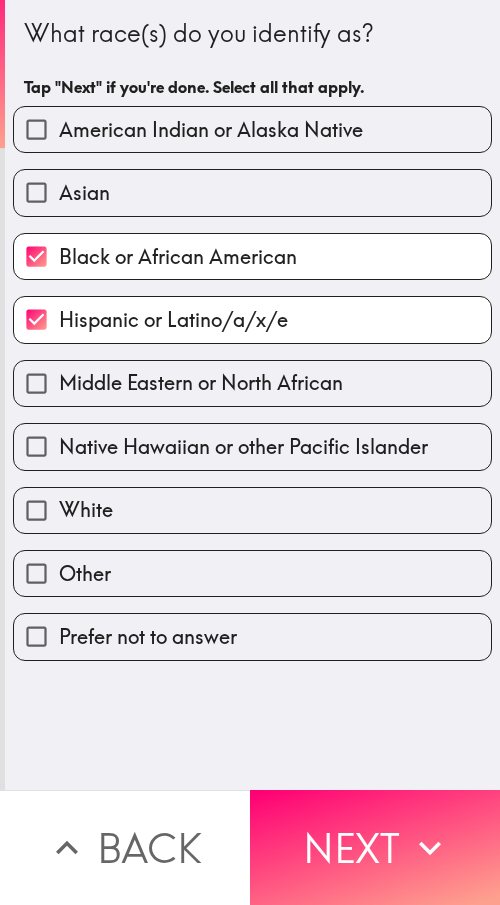 click on "Middle Eastern or North African" at bounding box center [244, 375] 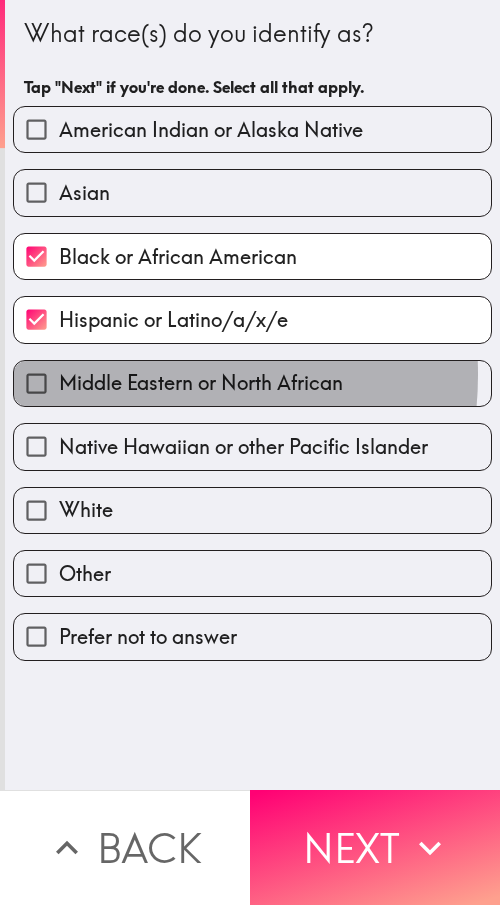 click on "Middle Eastern or North African" at bounding box center [201, 383] 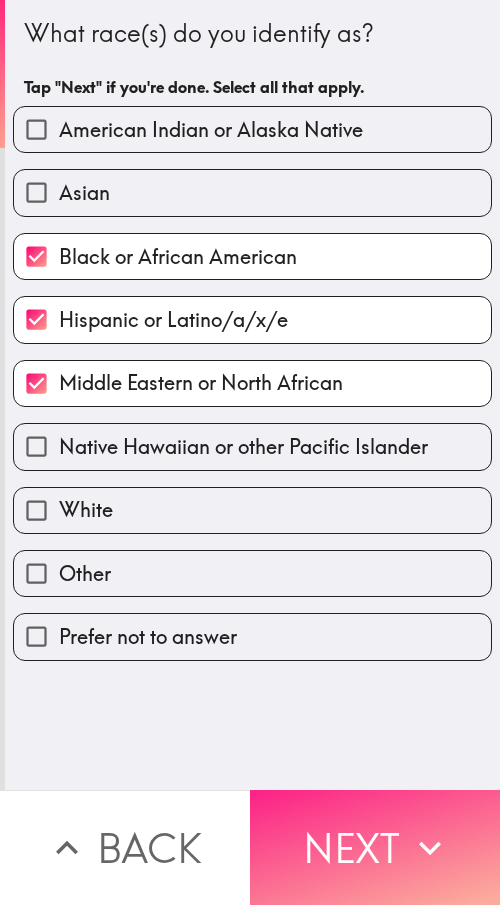 click on "Next" at bounding box center [375, 847] 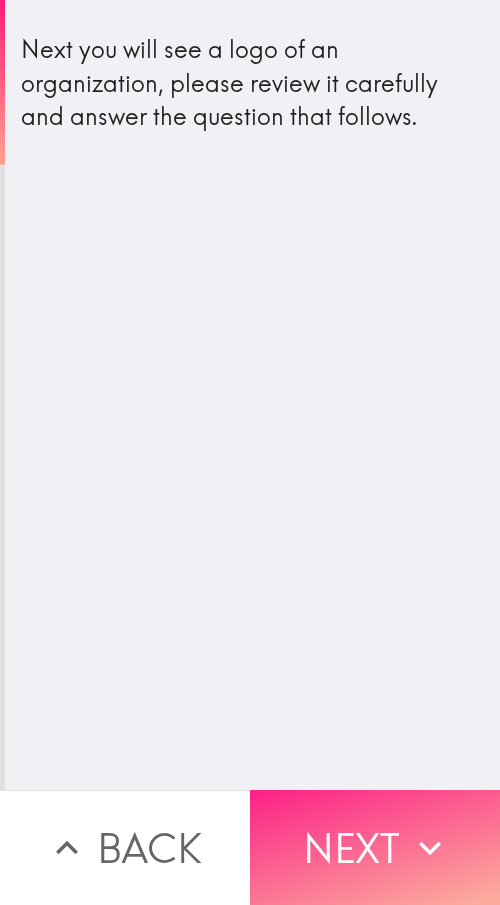 click on "Next" at bounding box center (375, 847) 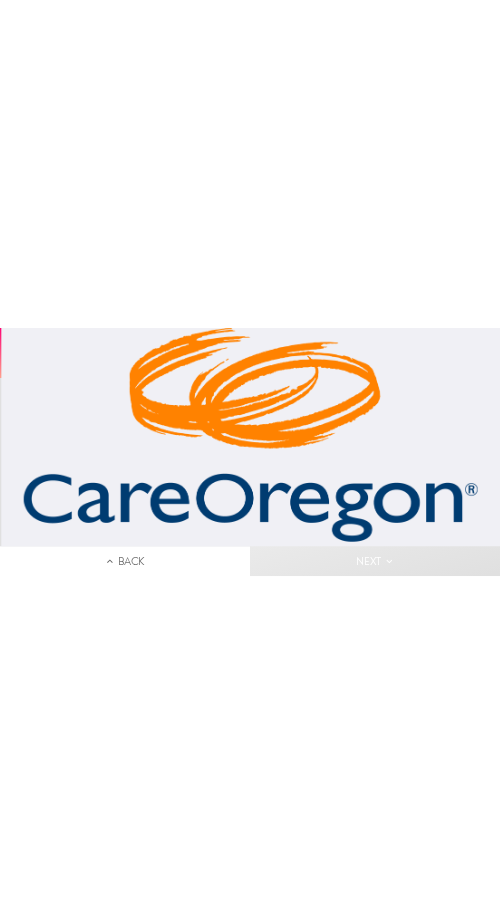 scroll, scrollTop: 0, scrollLeft: 0, axis: both 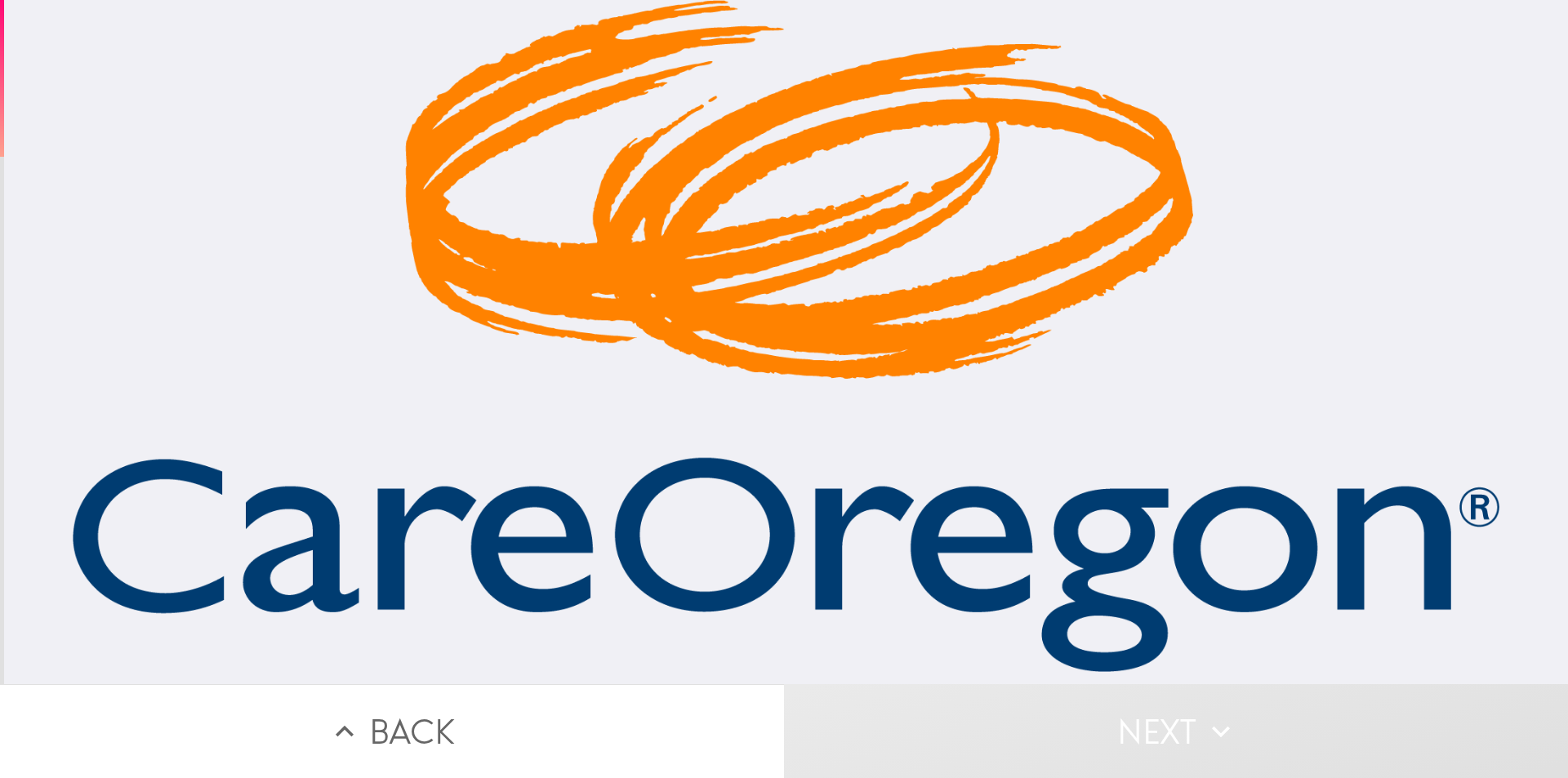 click on "Next" at bounding box center (1176, 731) 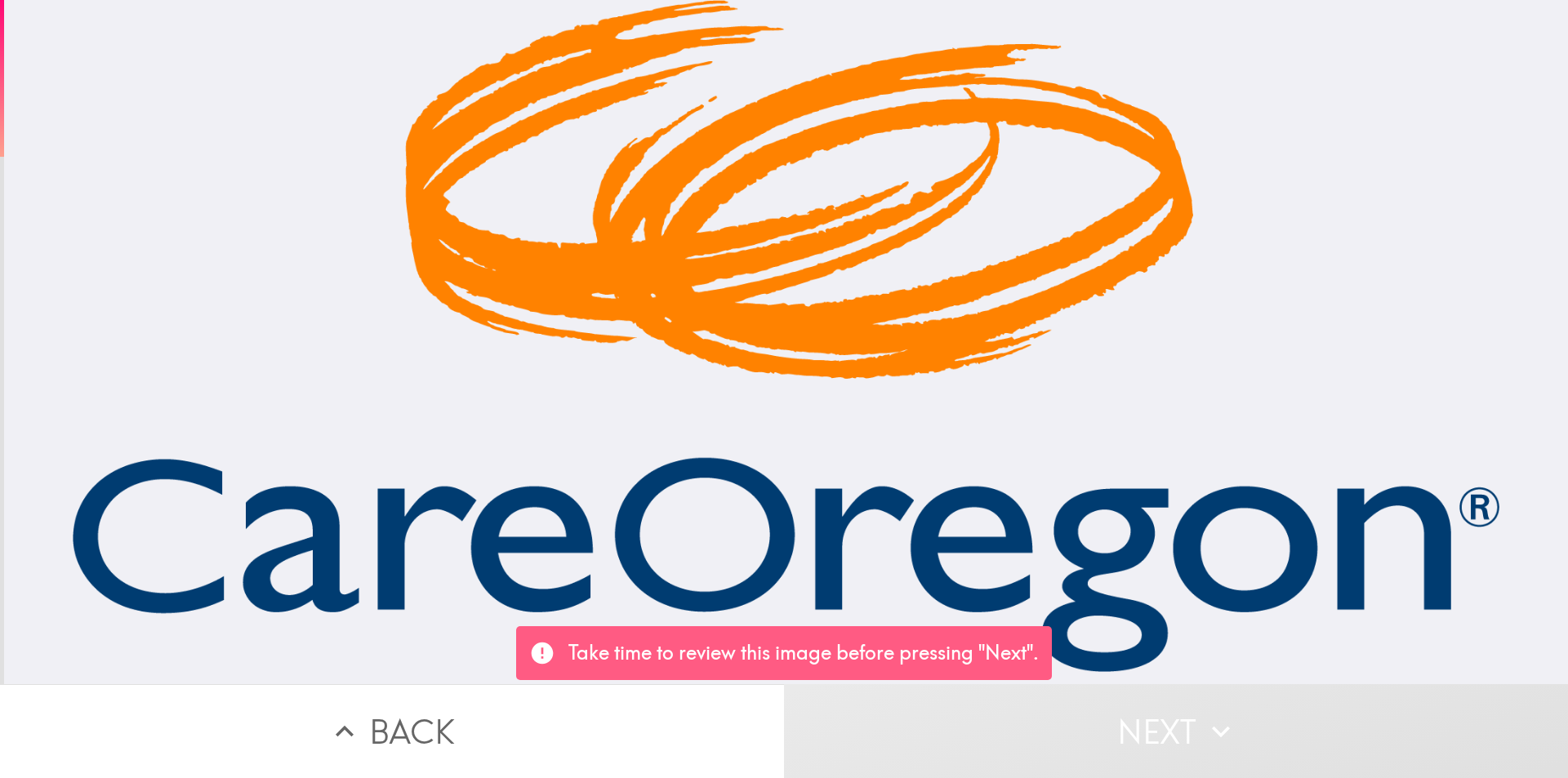 drag, startPoint x: 1197, startPoint y: 607, endPoint x: 1206, endPoint y: 598, distance: 12.72792 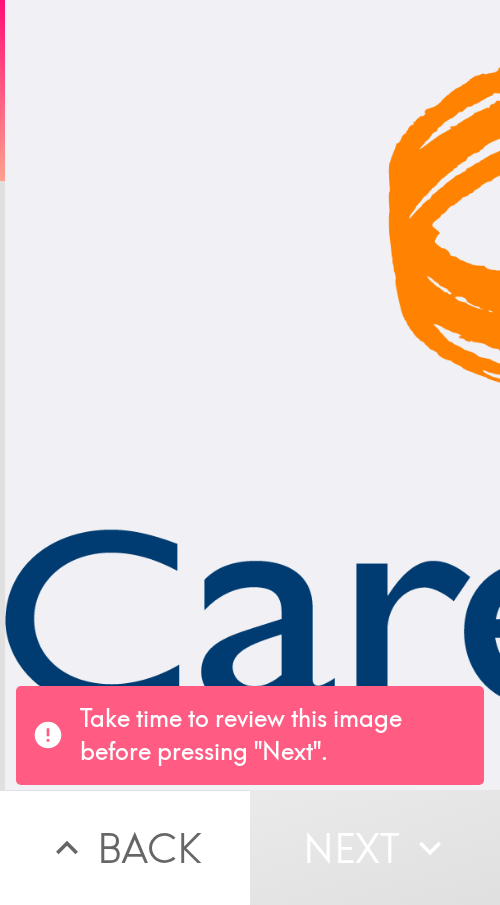 scroll, scrollTop: 15, scrollLeft: 0, axis: vertical 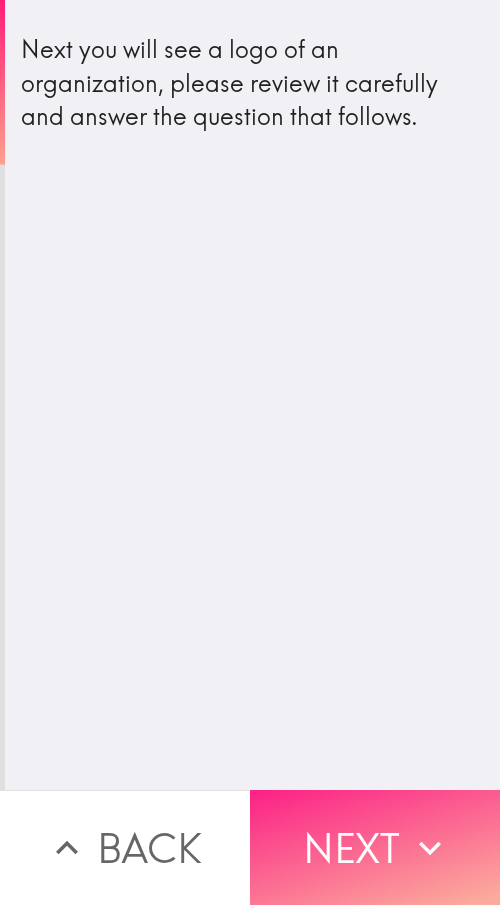 click 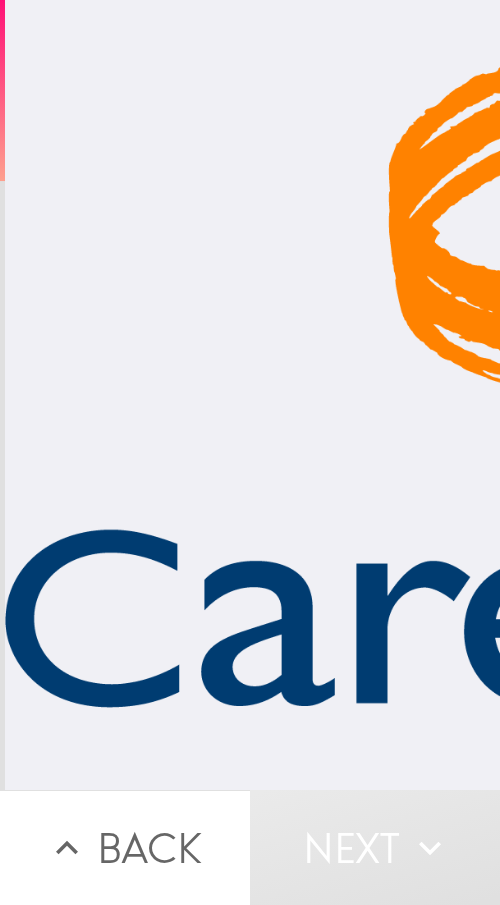 click 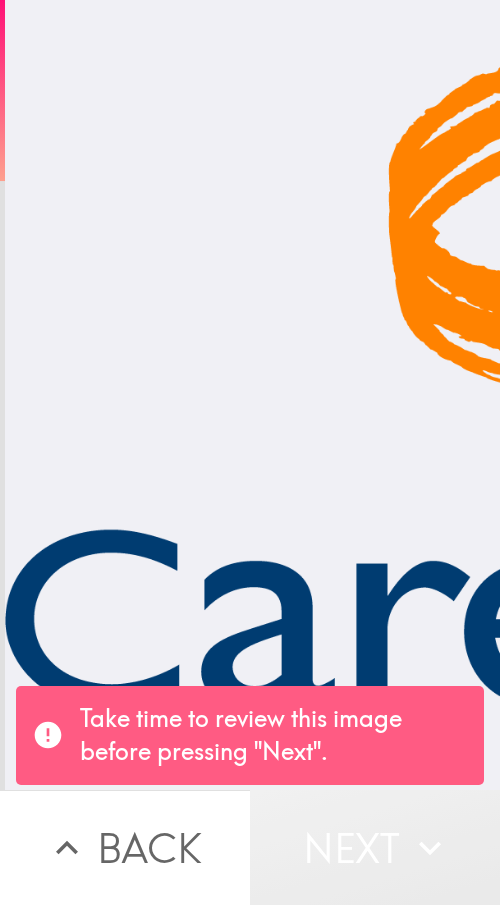 click 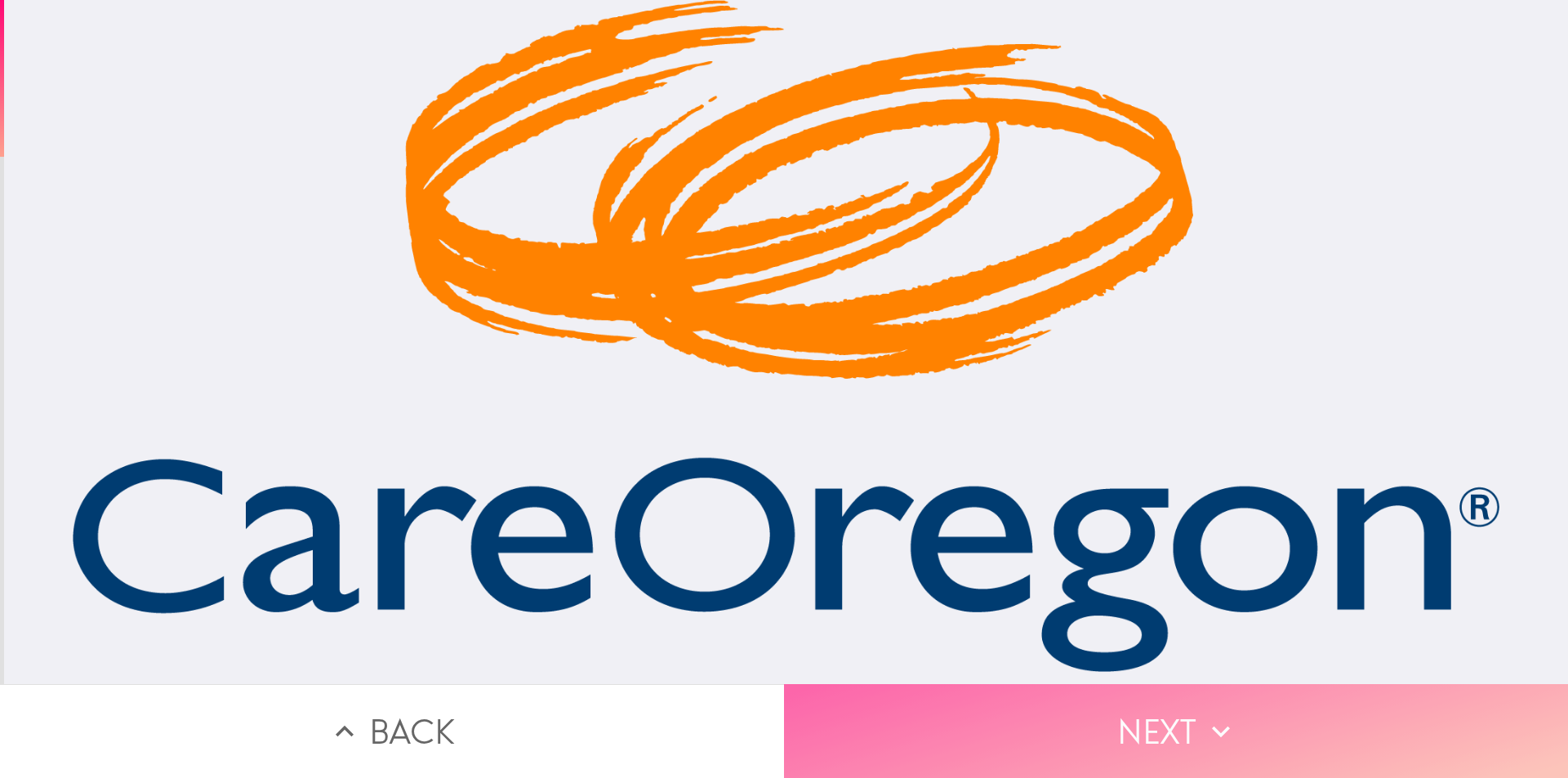 click on "Next" at bounding box center (1176, 731) 